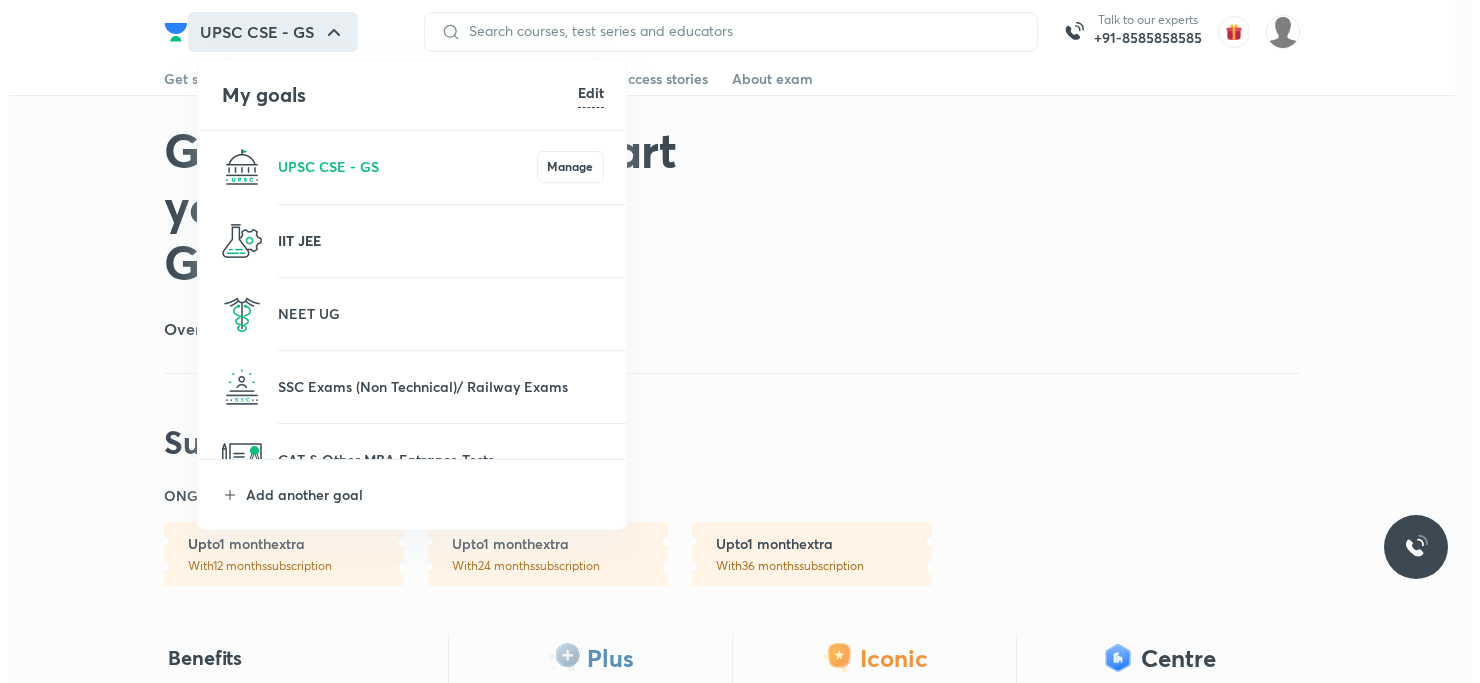 scroll, scrollTop: 0, scrollLeft: 0, axis: both 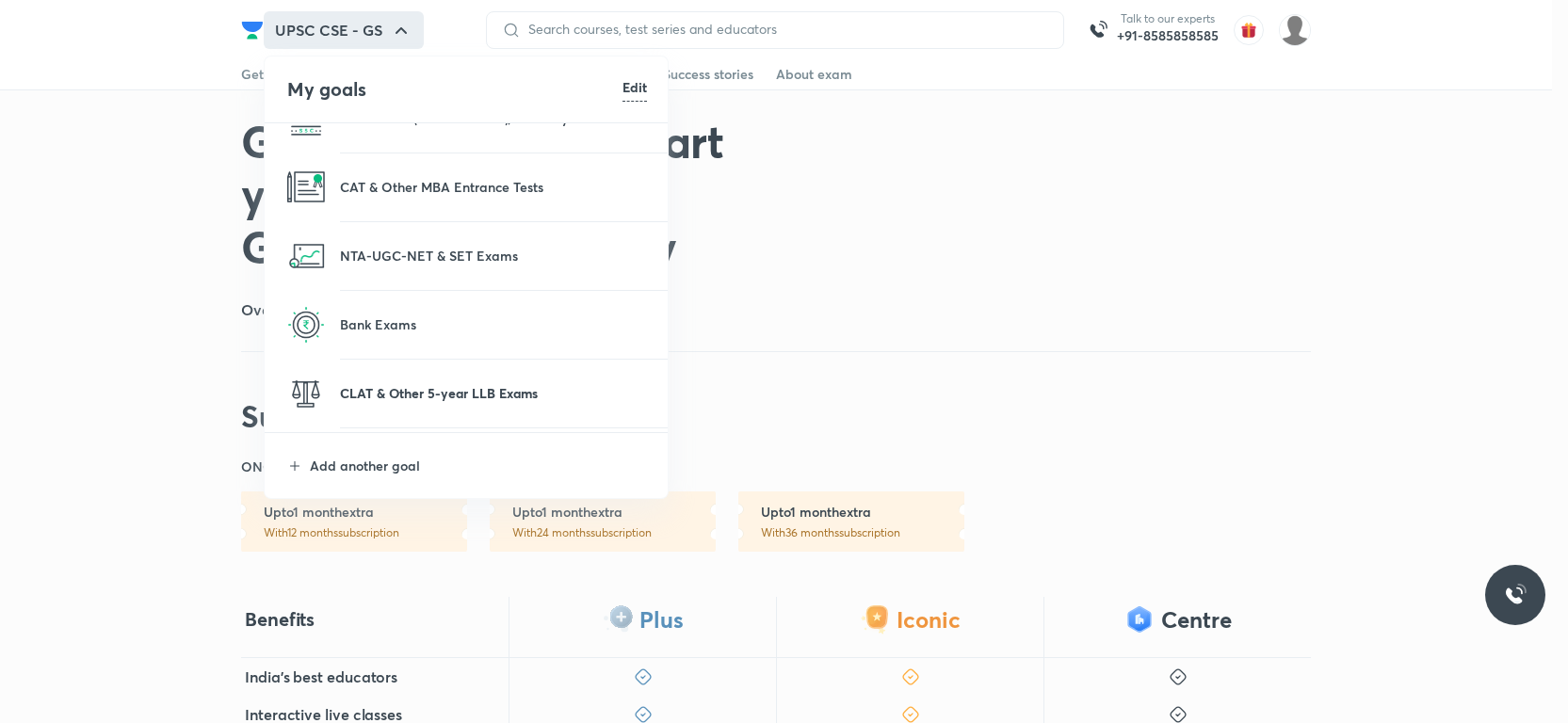 click on "CLAT & Other 5-year LLB Exams" at bounding box center [493, 393] 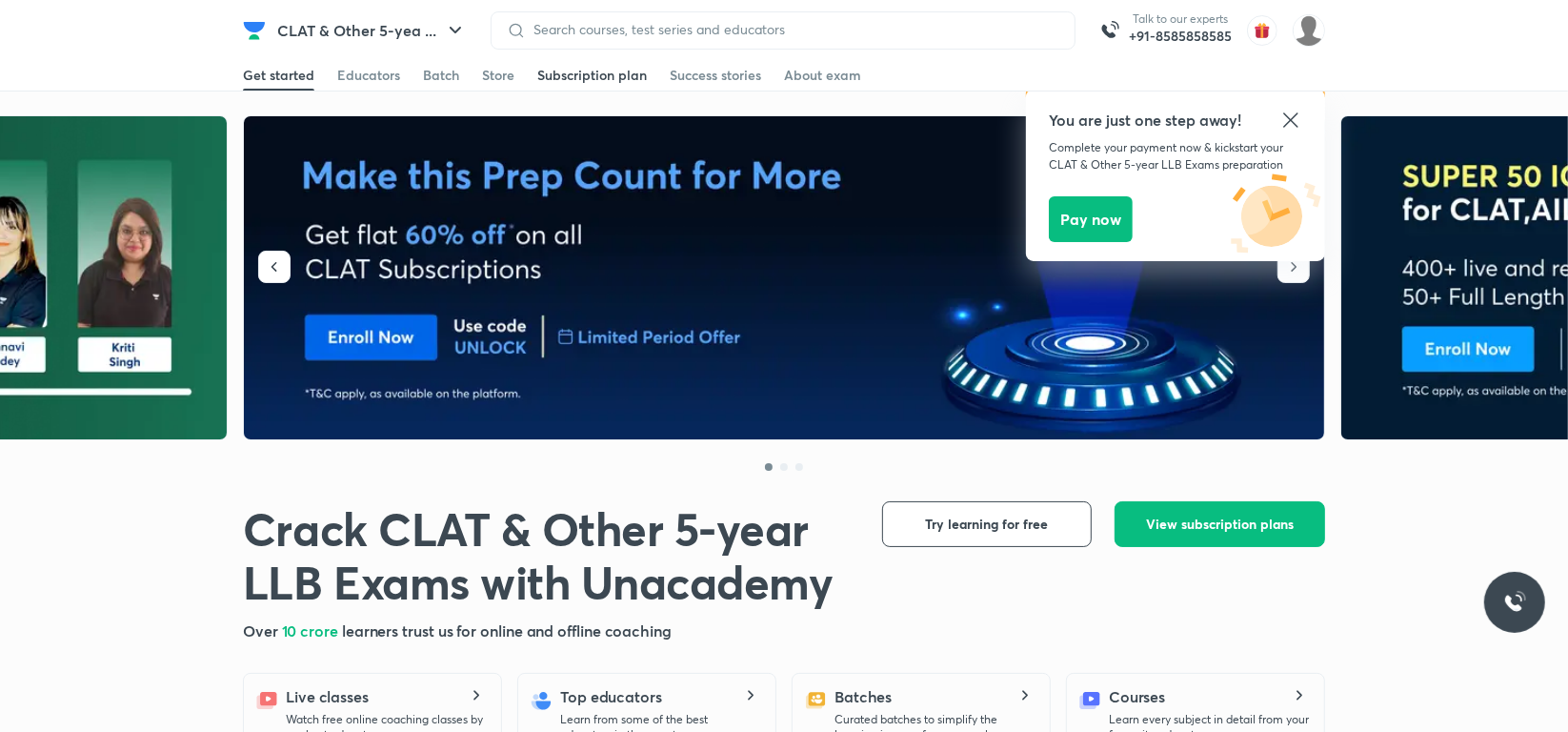 click on "Subscription plan" at bounding box center (592, 75) 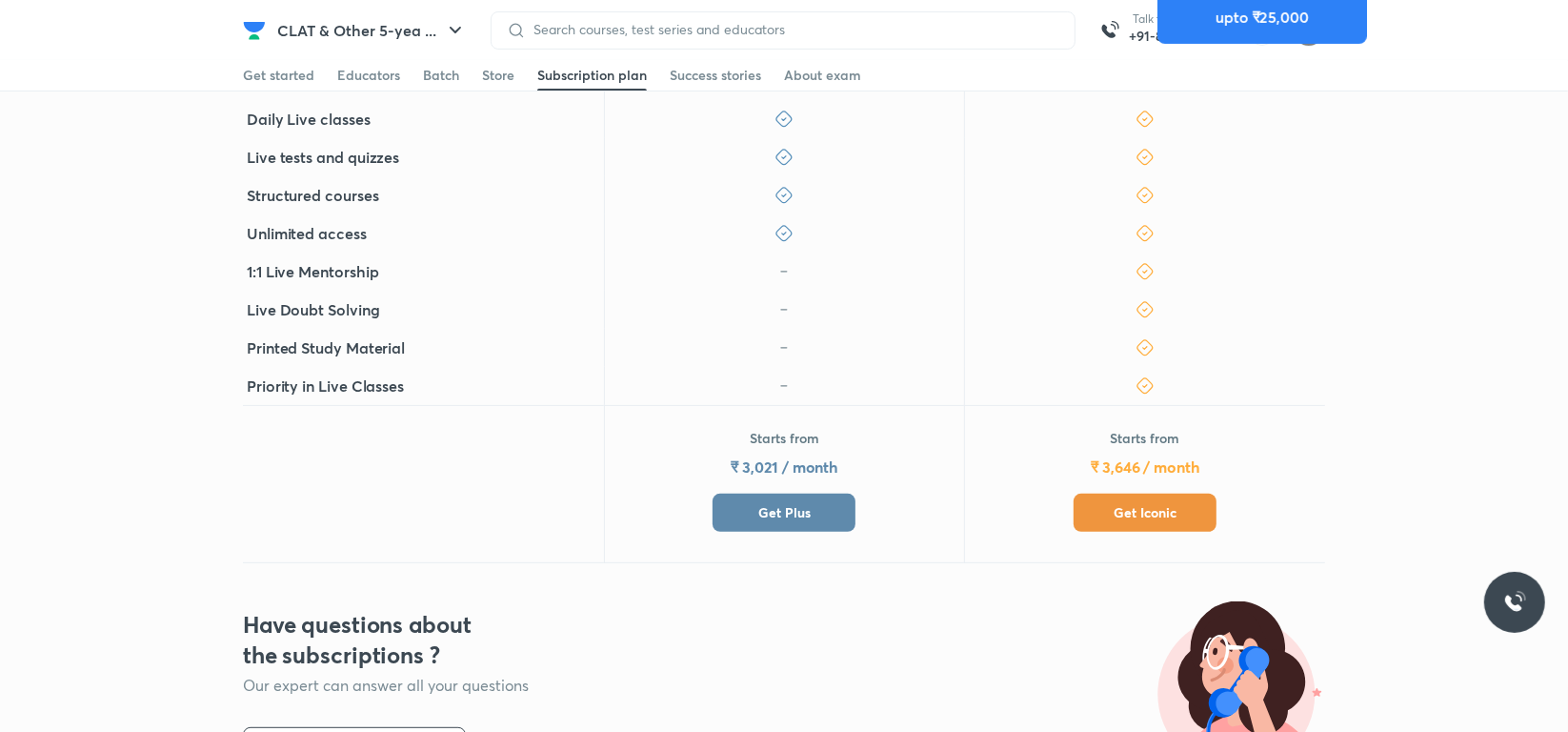 scroll, scrollTop: 572, scrollLeft: 0, axis: vertical 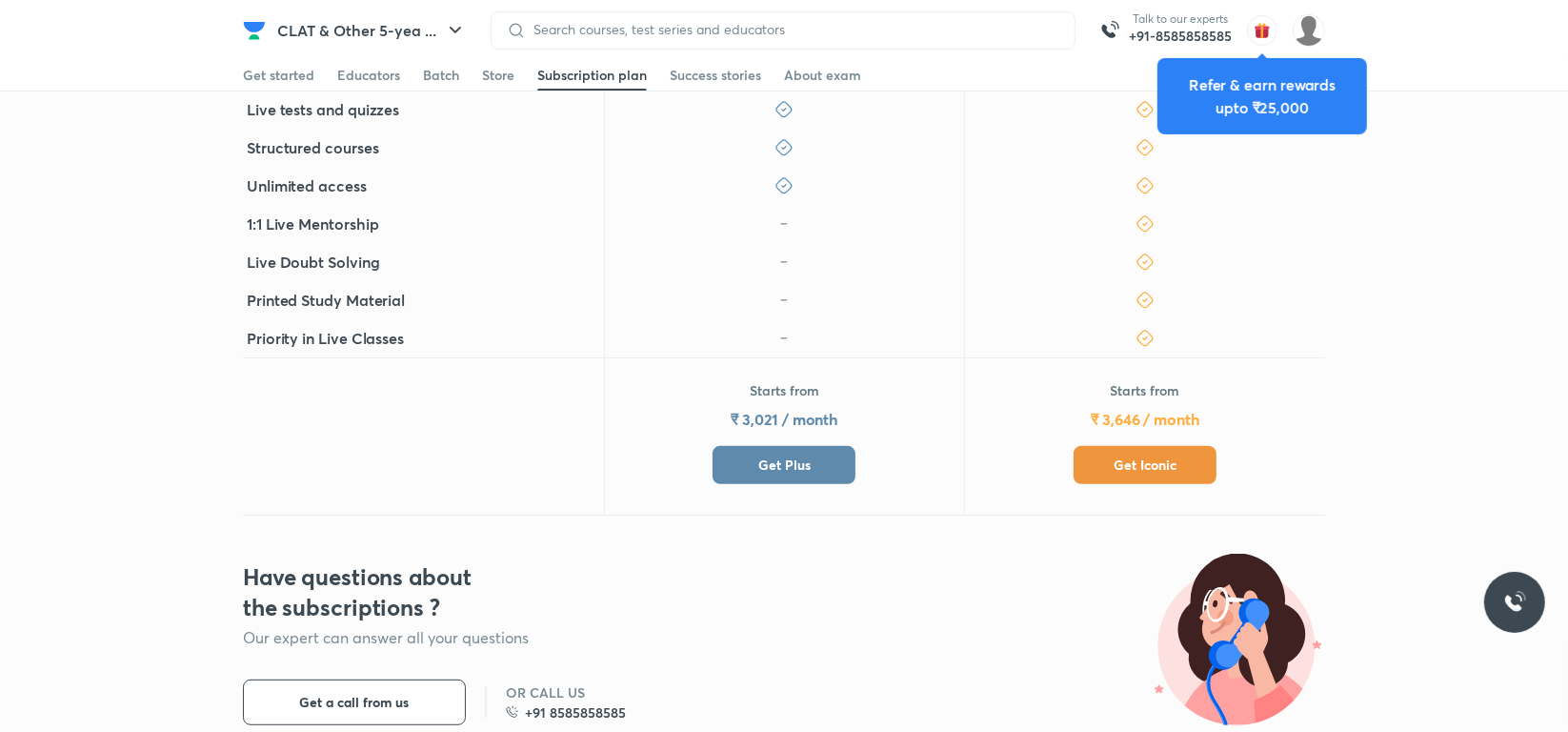 click on "Get Iconic" at bounding box center [1145, 465] 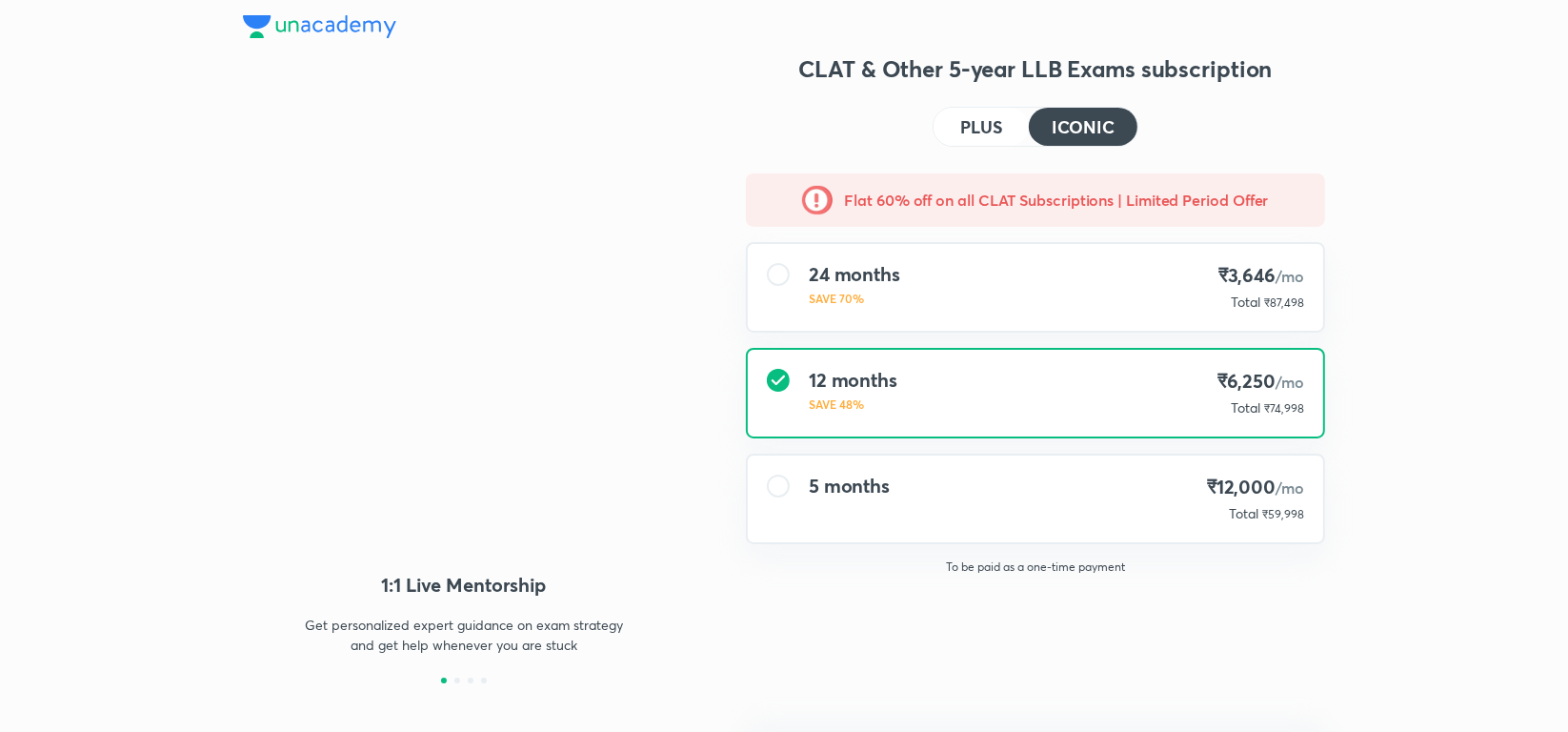 type on "NIKIST" 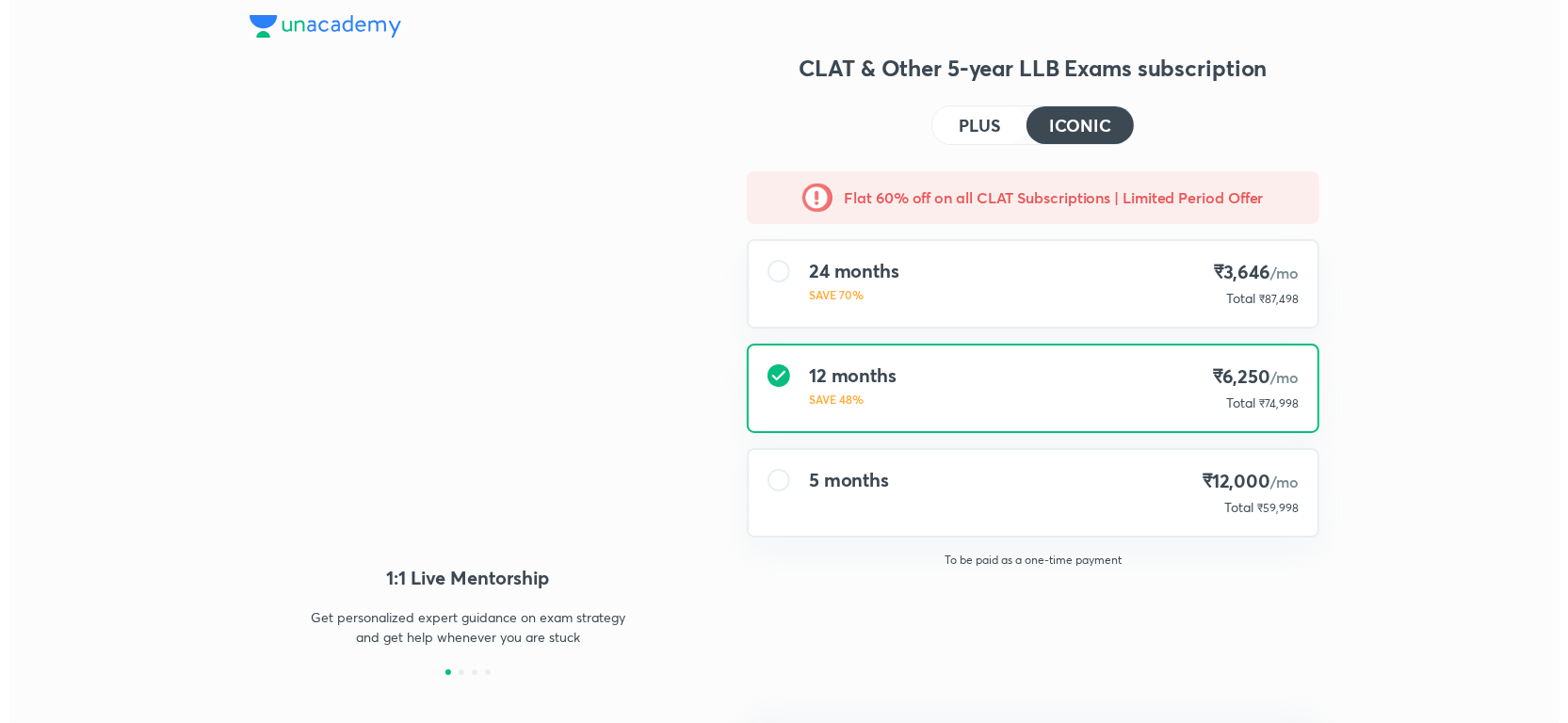 scroll, scrollTop: 0, scrollLeft: 0, axis: both 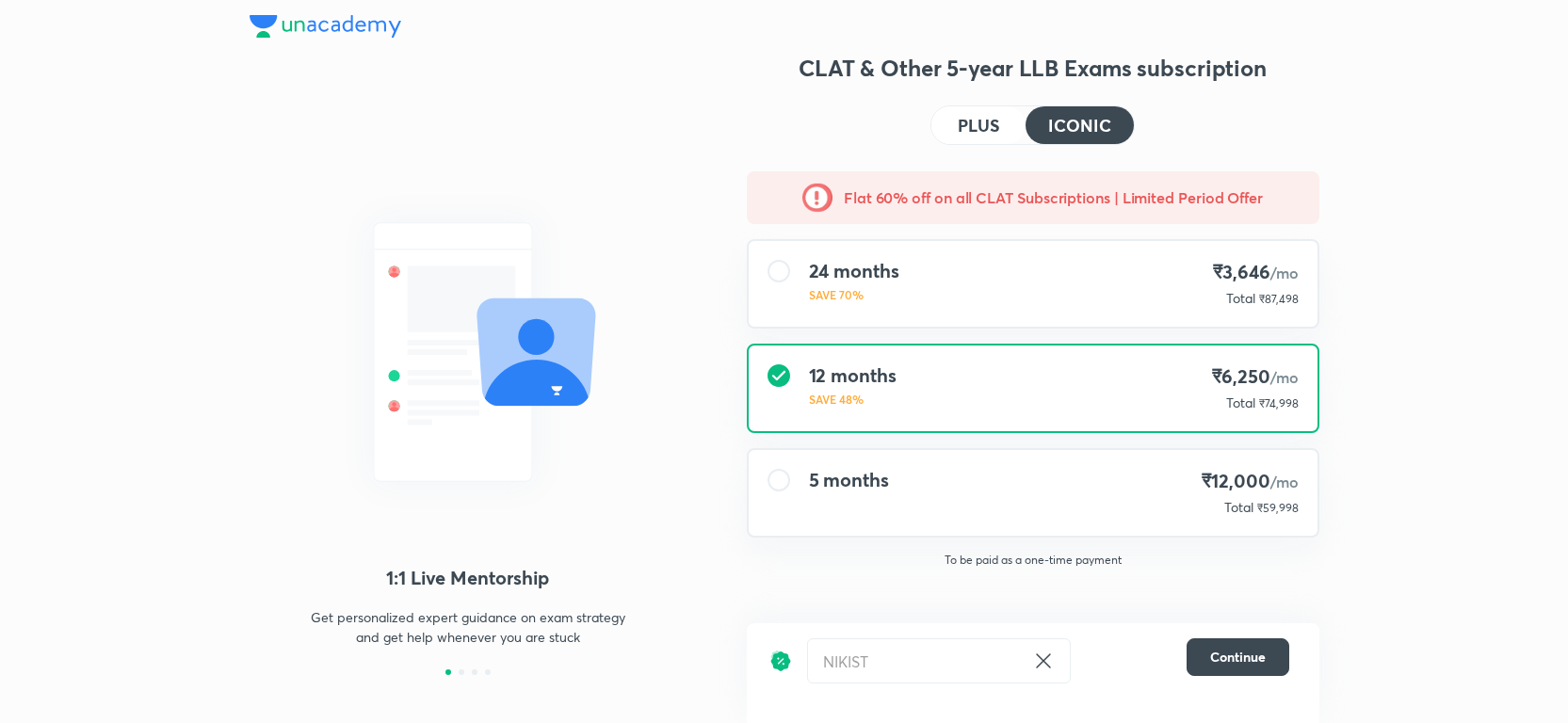 click on "5 months ₹12,000  /mo Total ₹59,998" at bounding box center (1033, 492) 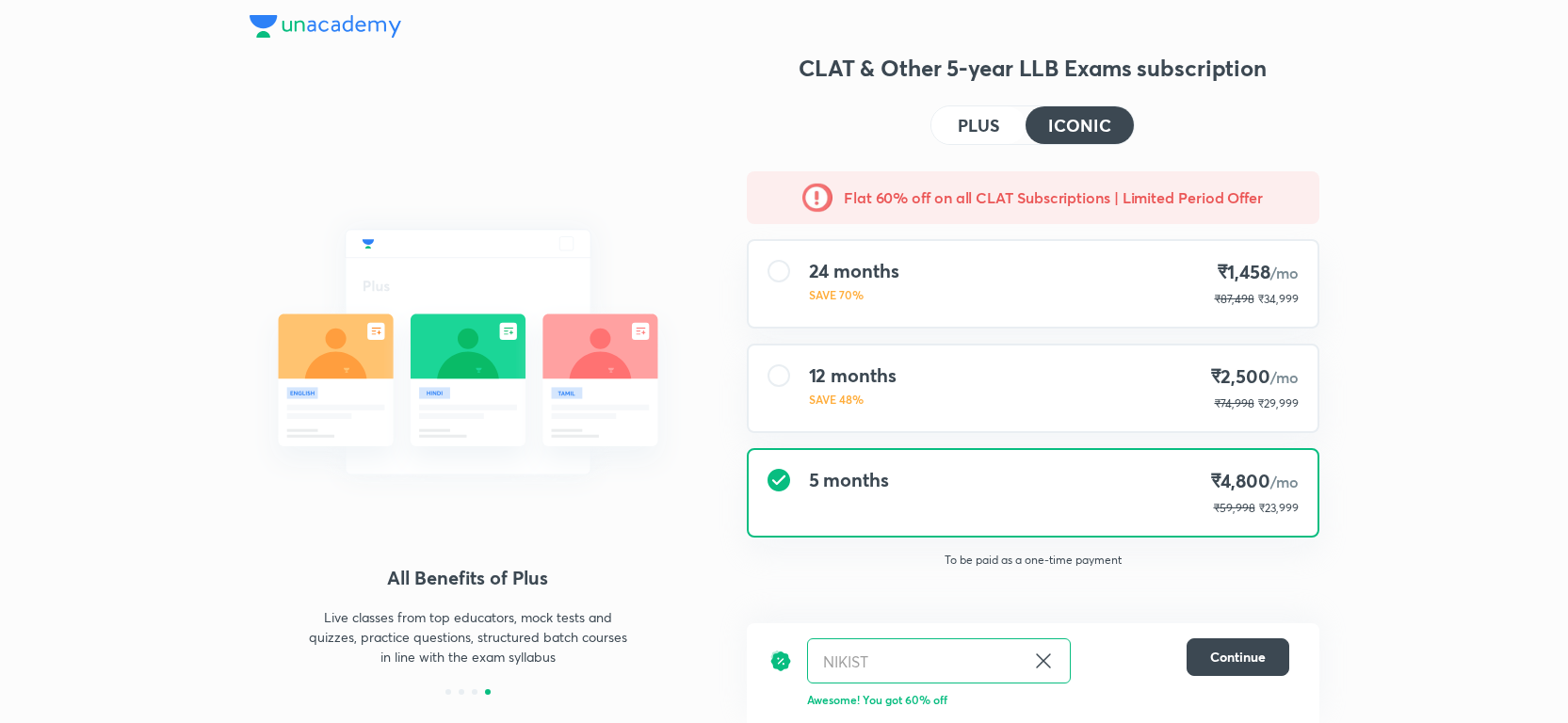 click on "12 months SAVE 48% ₹2,500  /mo ₹74,998 ₹29,999" at bounding box center [1033, 388] 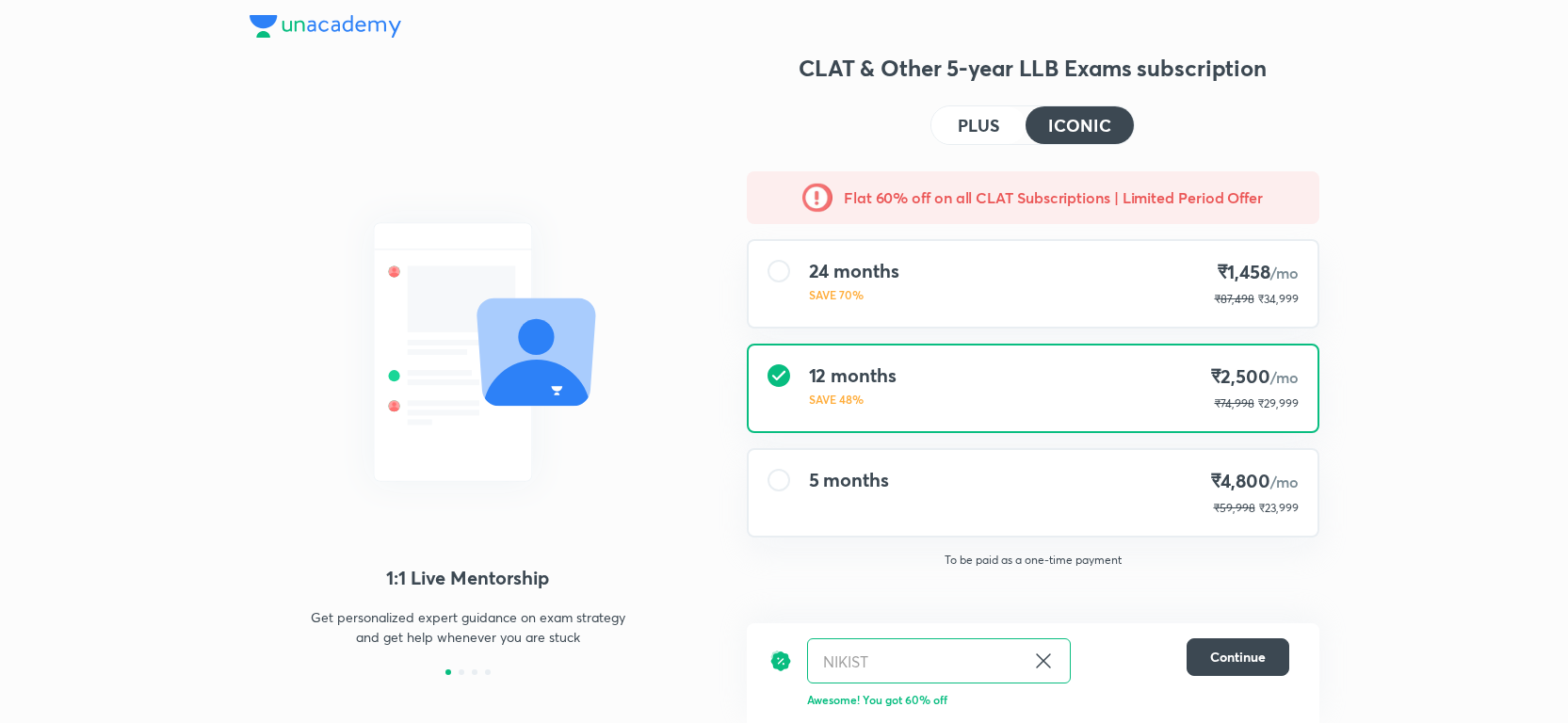 click 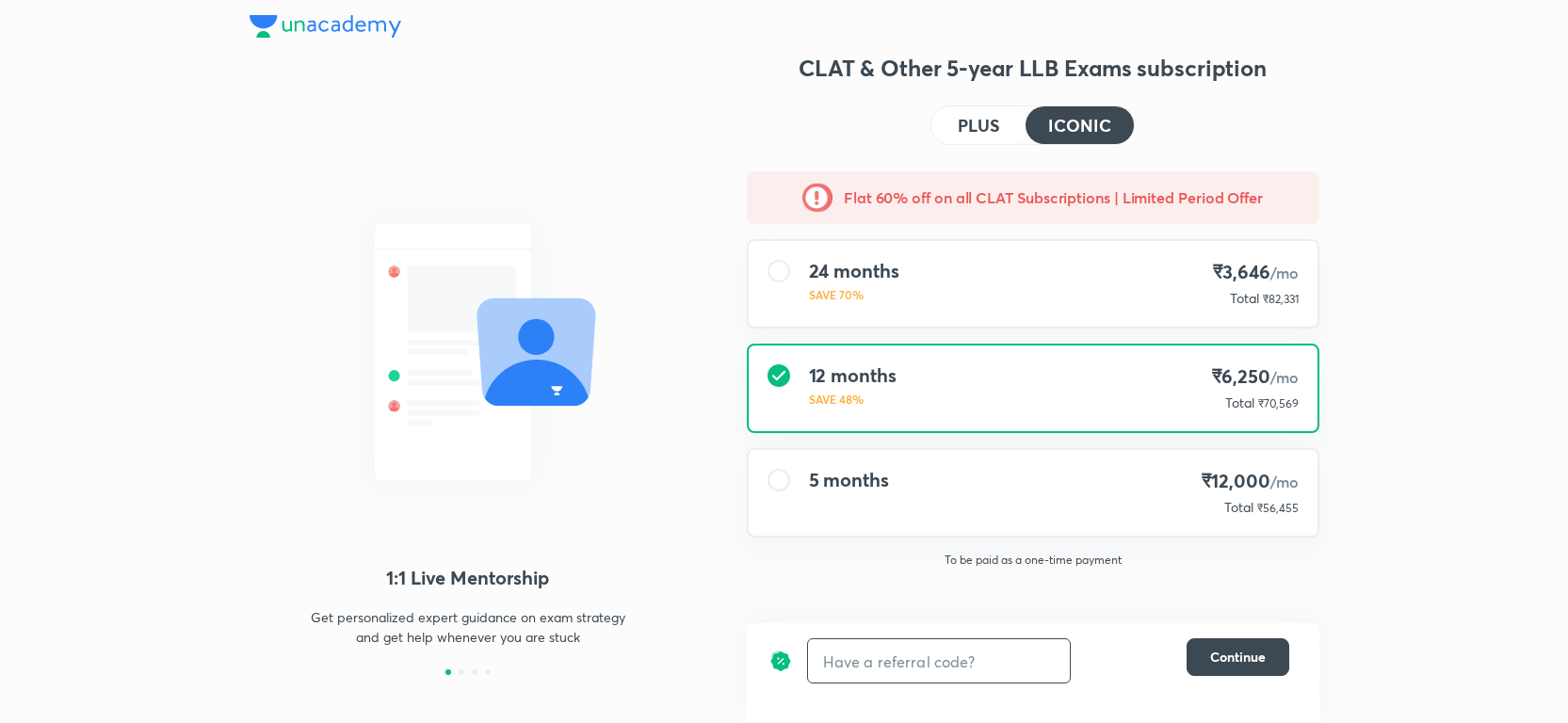 click at bounding box center (939, 661) 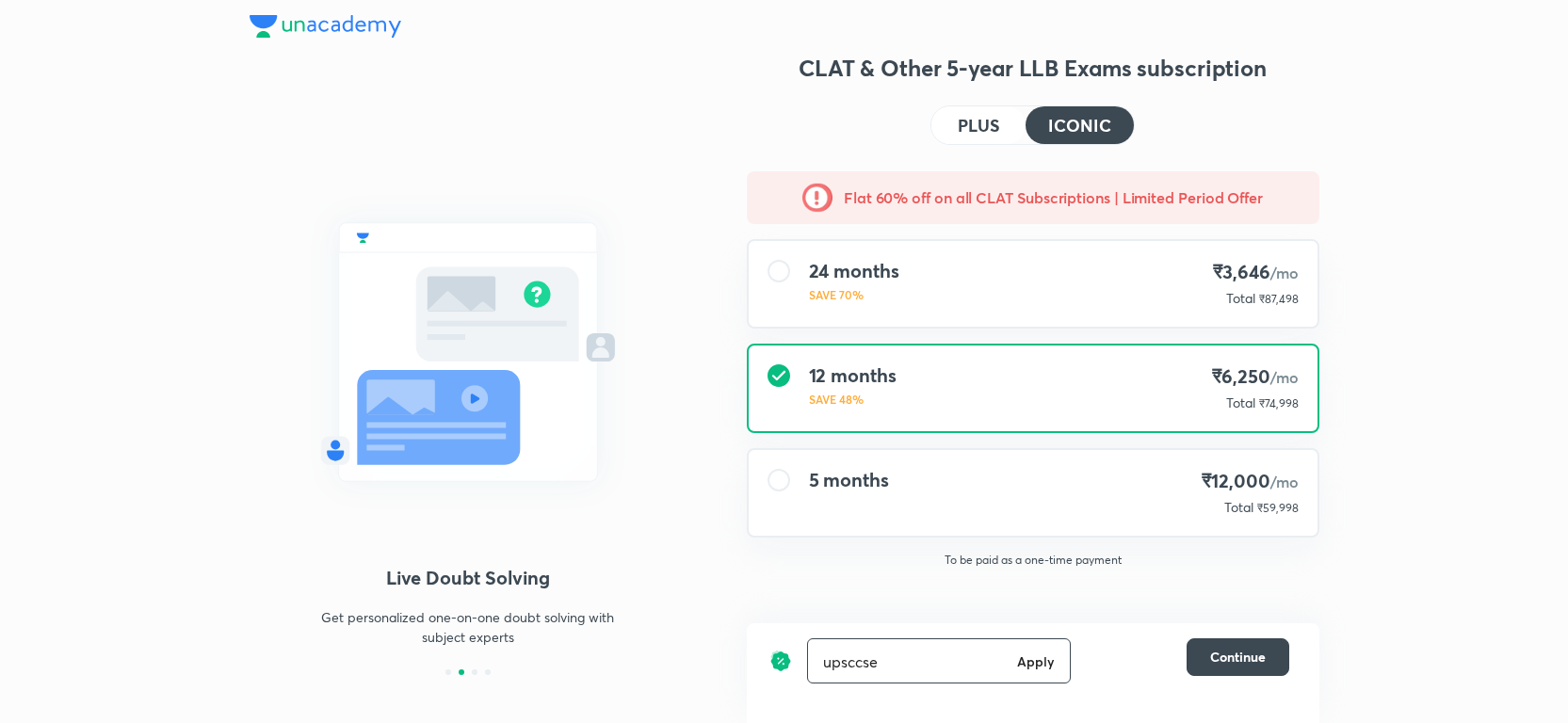 type on "upsccse" 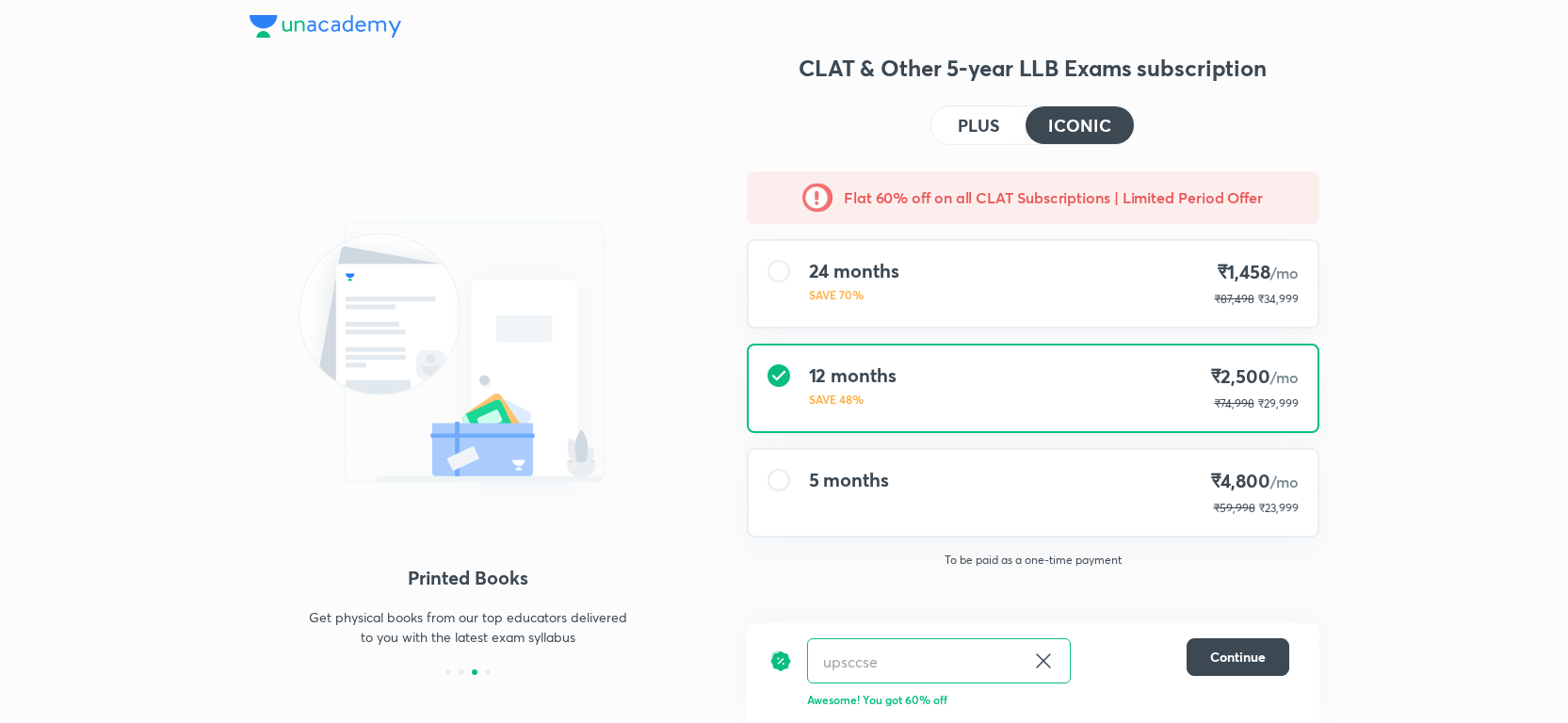 click at bounding box center (325, 26) 